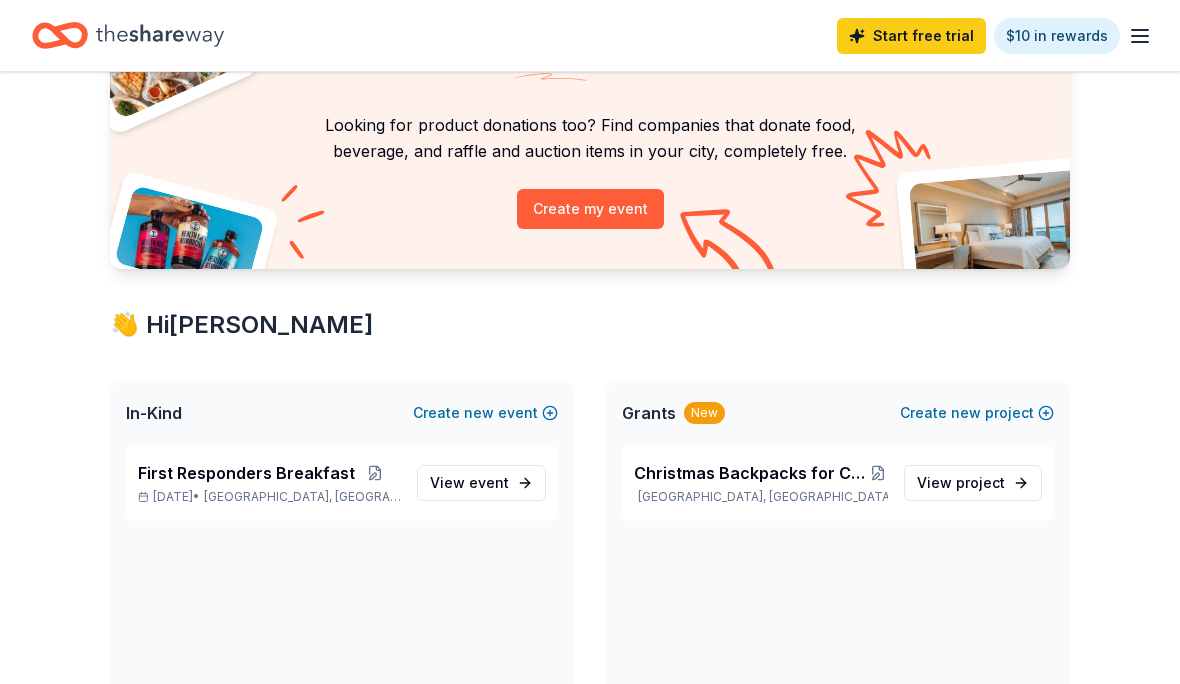 scroll, scrollTop: 132, scrollLeft: 0, axis: vertical 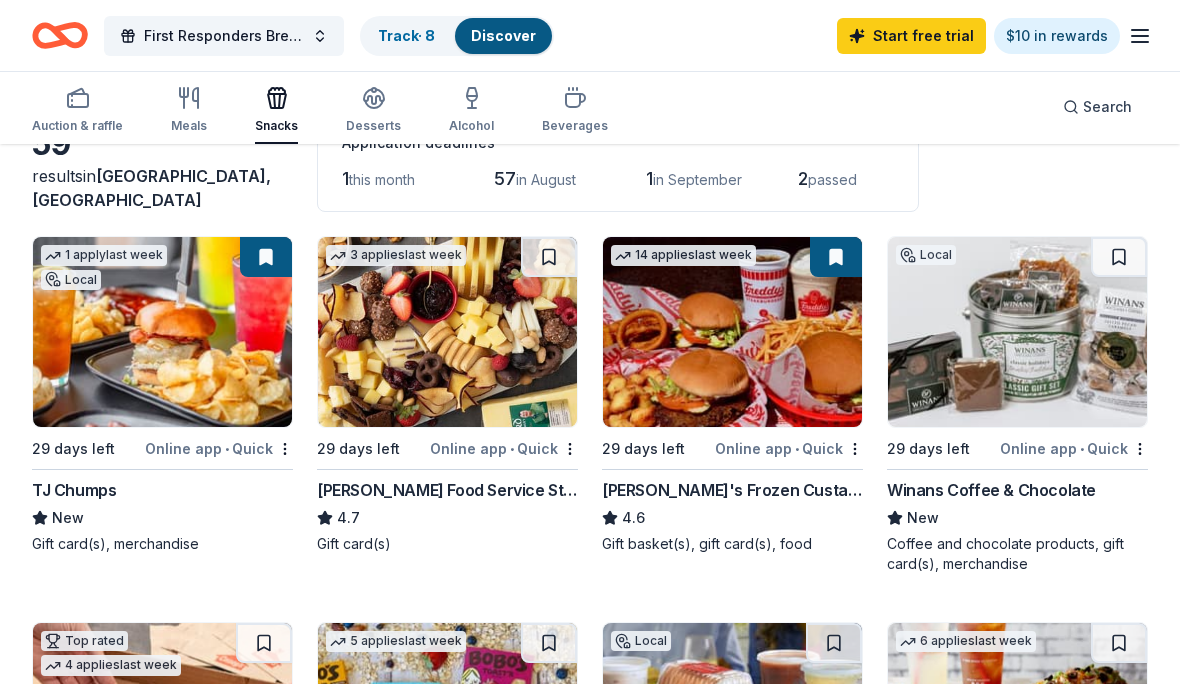 click on "Track  · 8" at bounding box center [406, 35] 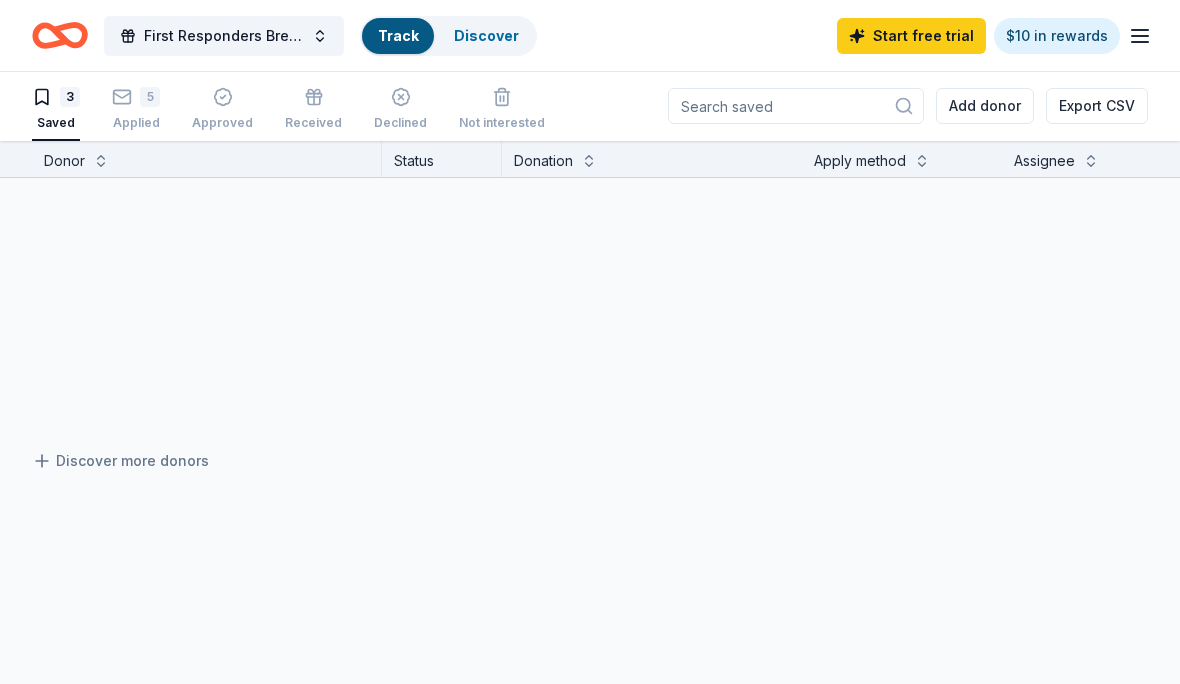 scroll, scrollTop: 1, scrollLeft: 0, axis: vertical 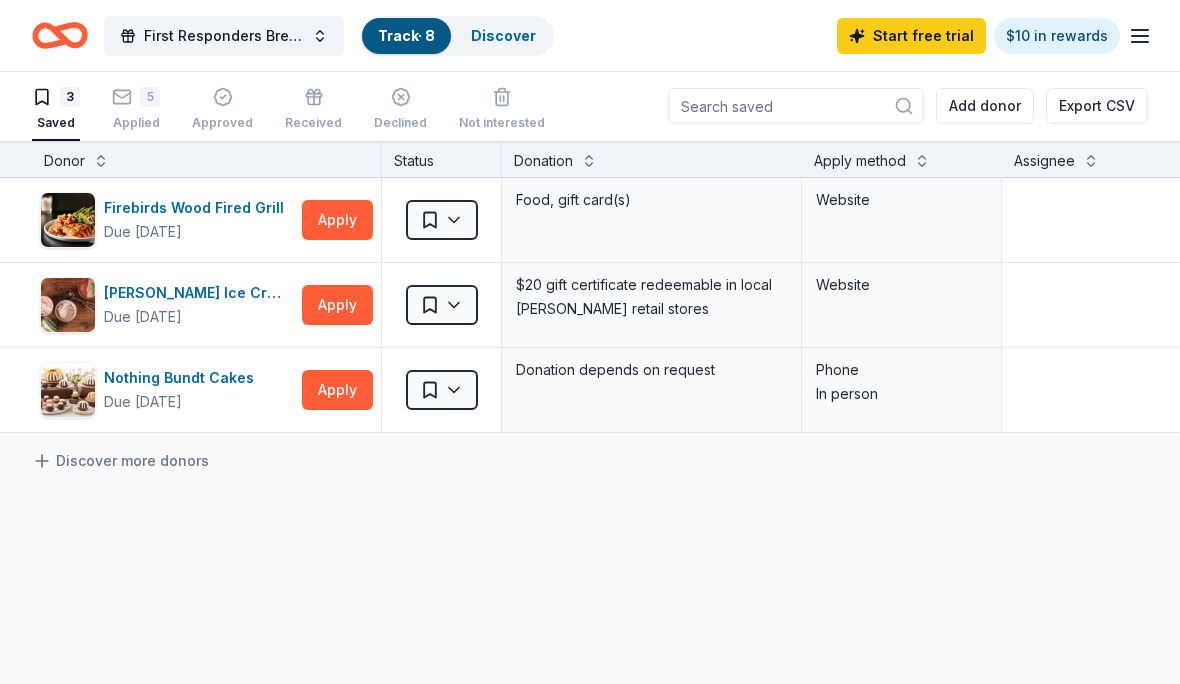 click on "Applied" at bounding box center (136, 123) 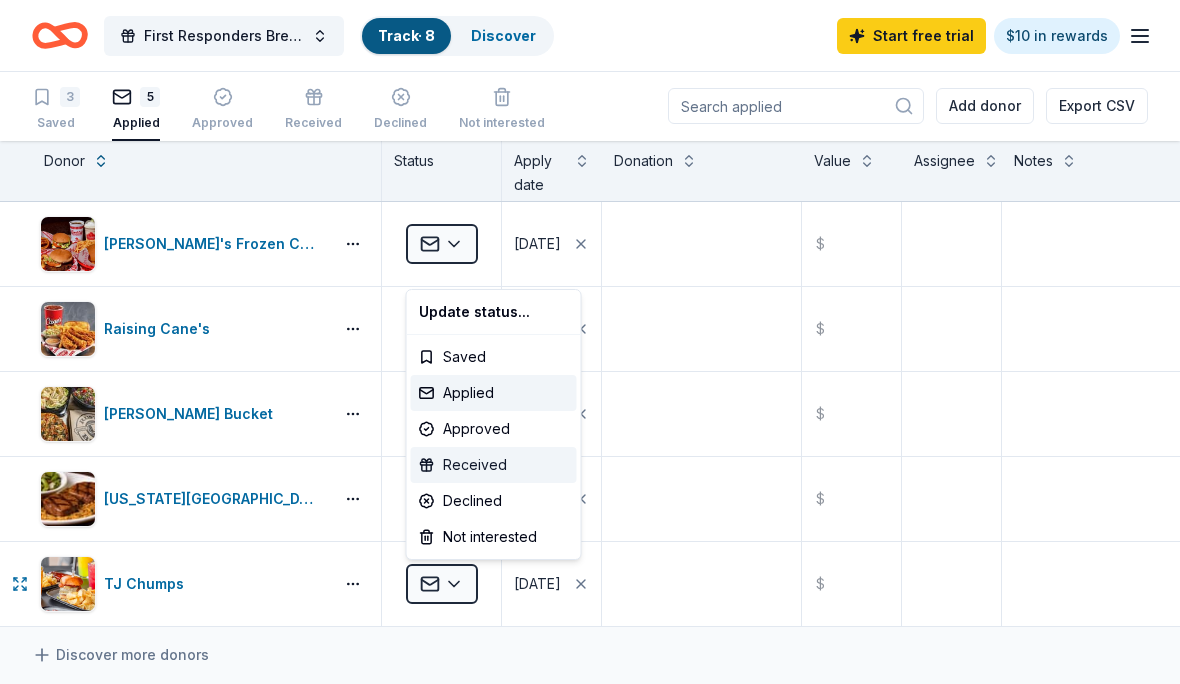 click on "Received" at bounding box center [494, 465] 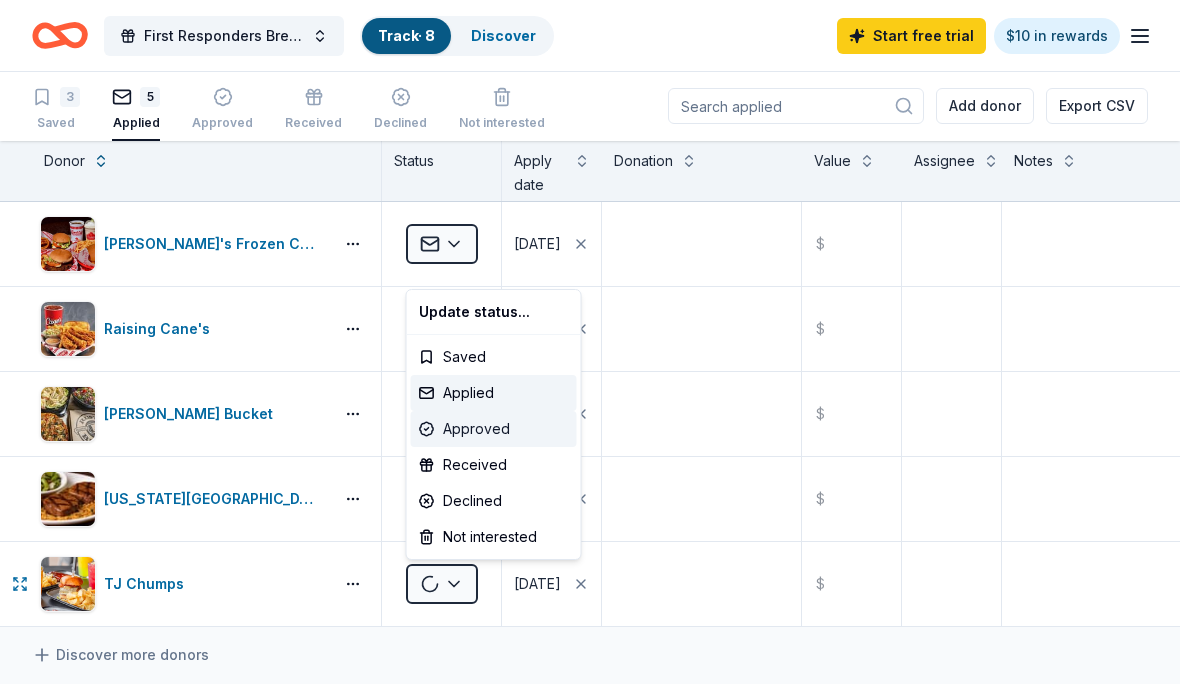 click on "Approved" at bounding box center (494, 429) 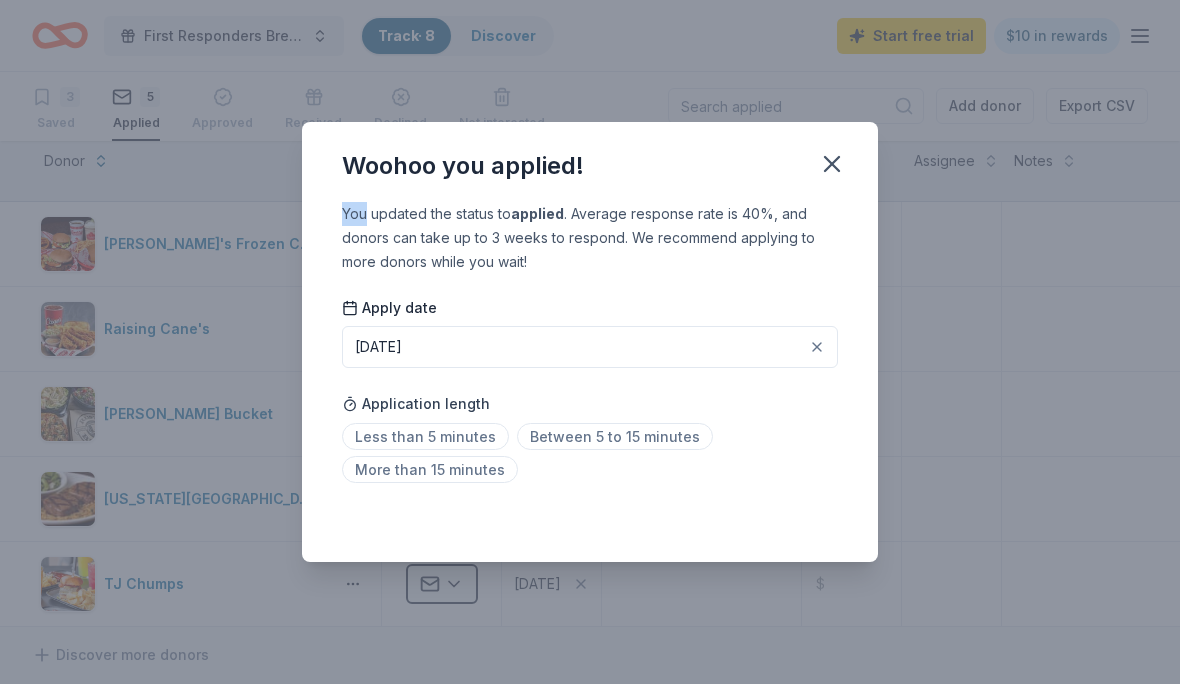 click at bounding box center [832, 164] 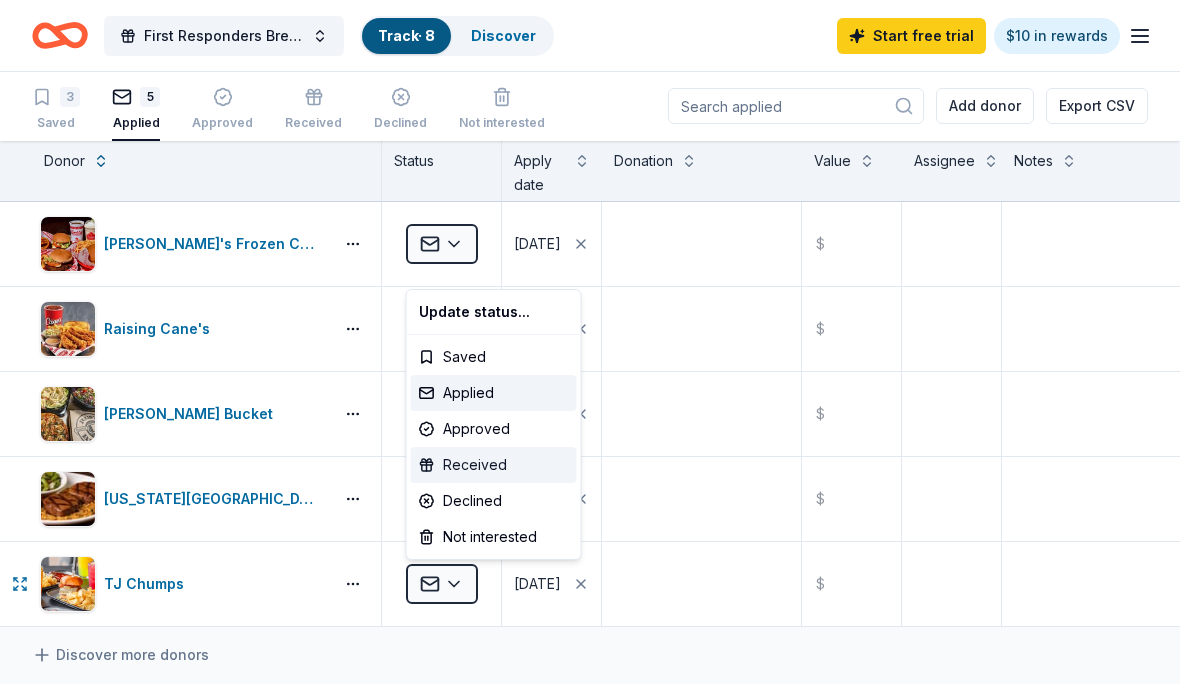 click on "Received" at bounding box center [494, 465] 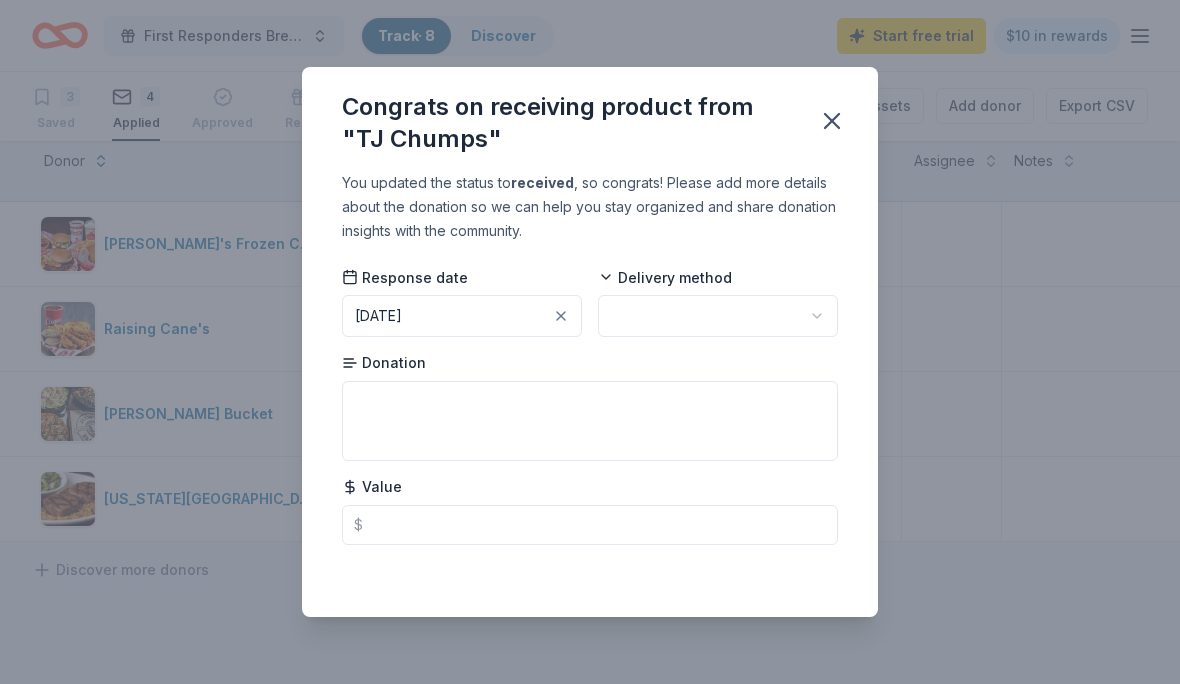 click at bounding box center (718, 316) 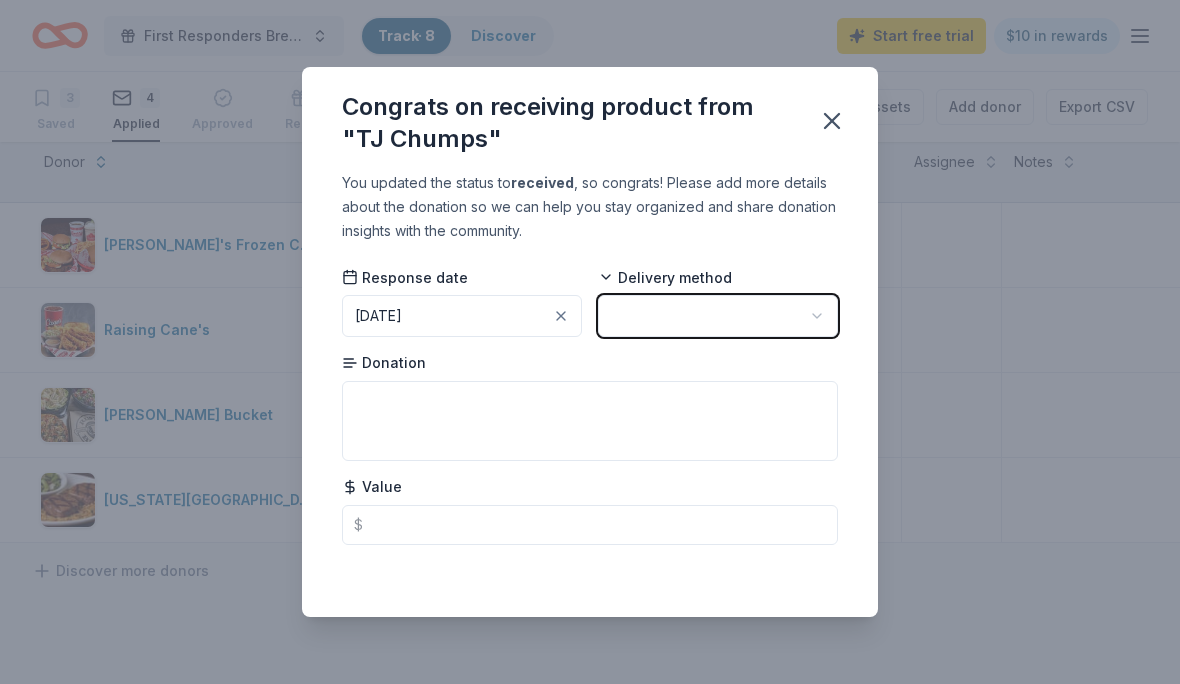 scroll, scrollTop: 1, scrollLeft: 0, axis: vertical 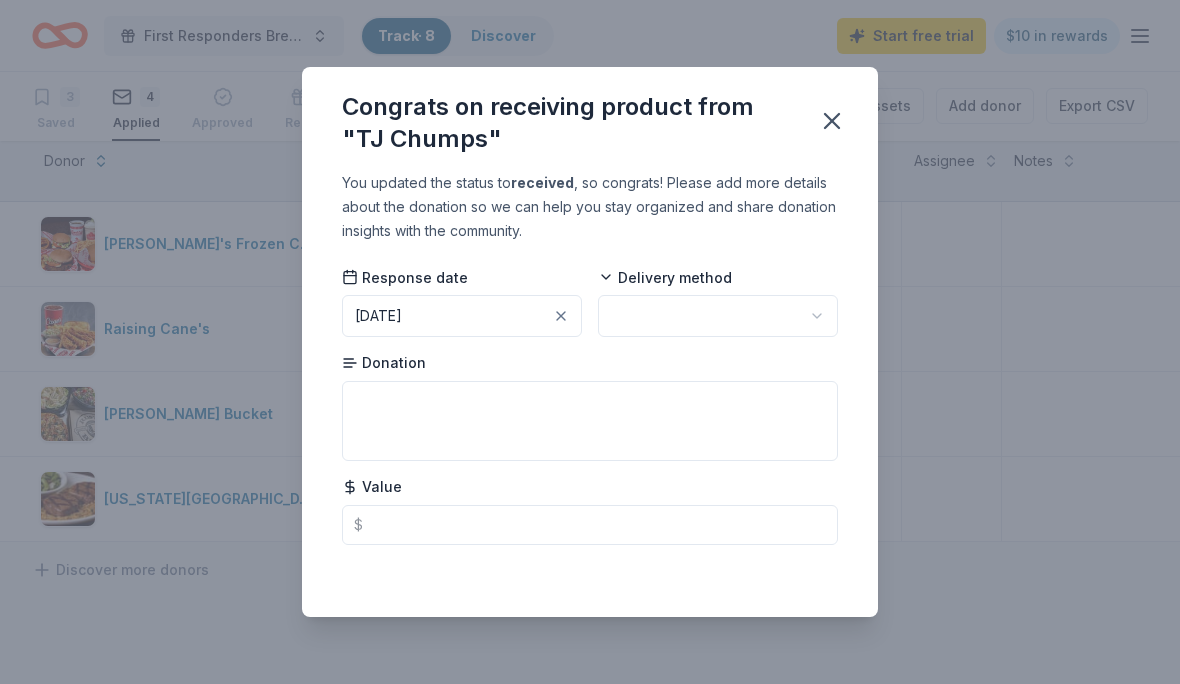 click at bounding box center (718, 316) 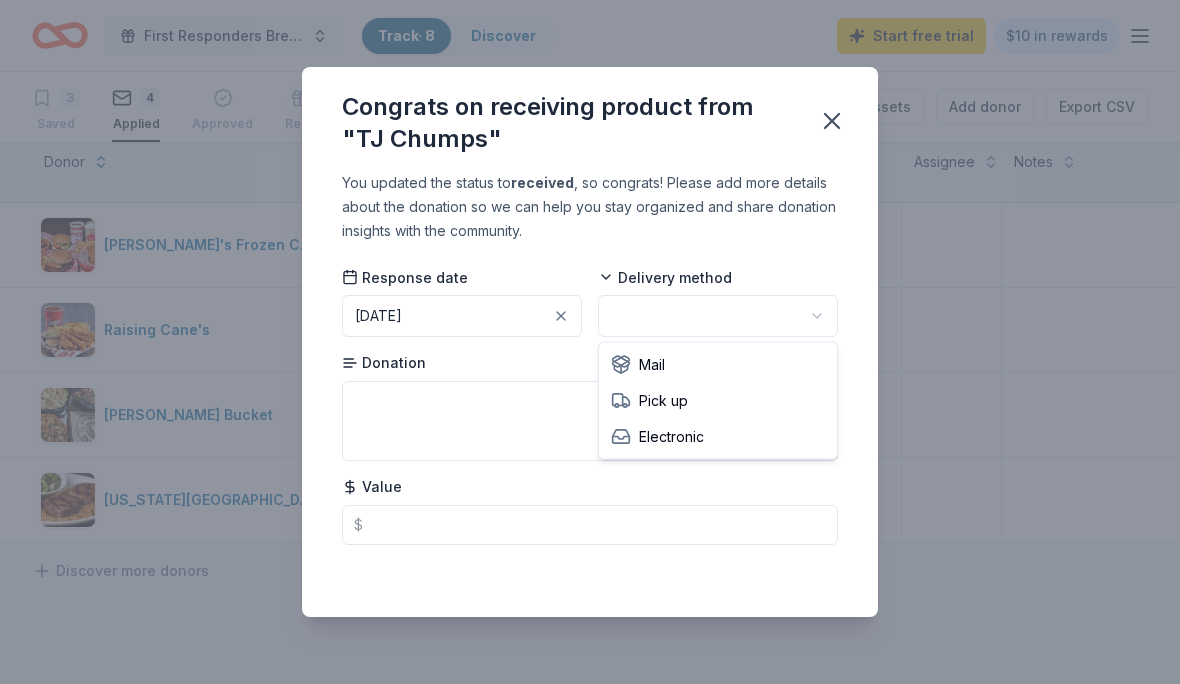 scroll, scrollTop: 0, scrollLeft: 0, axis: both 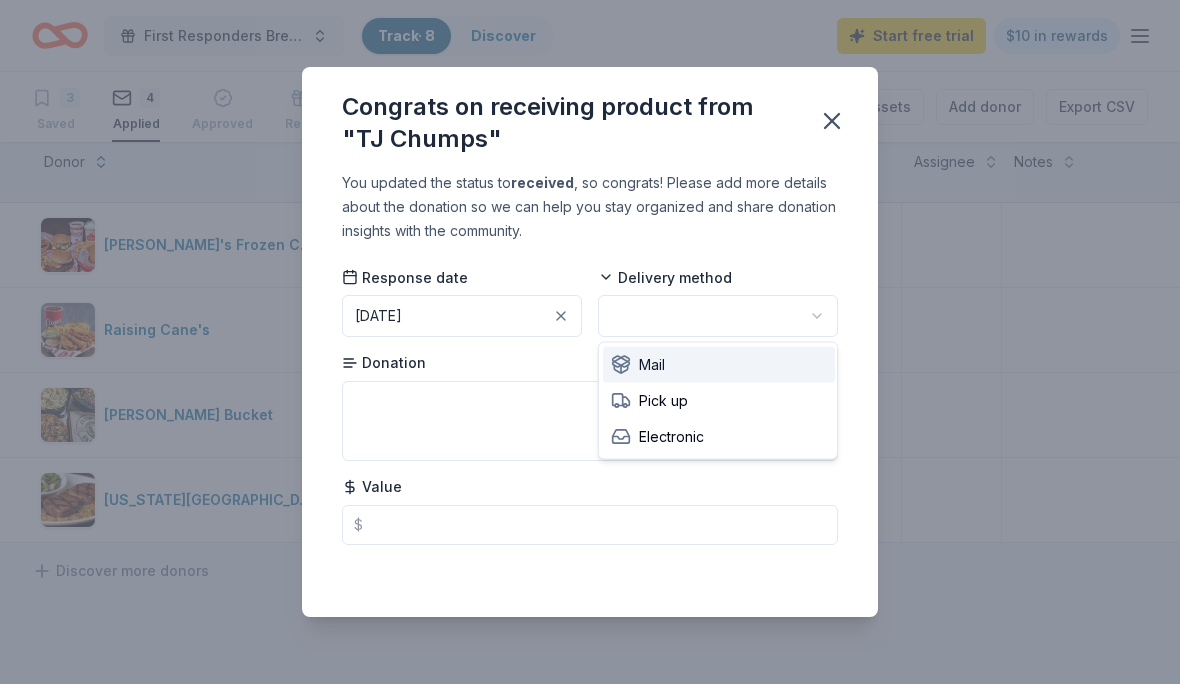 click on "Mail" at bounding box center (719, 365) 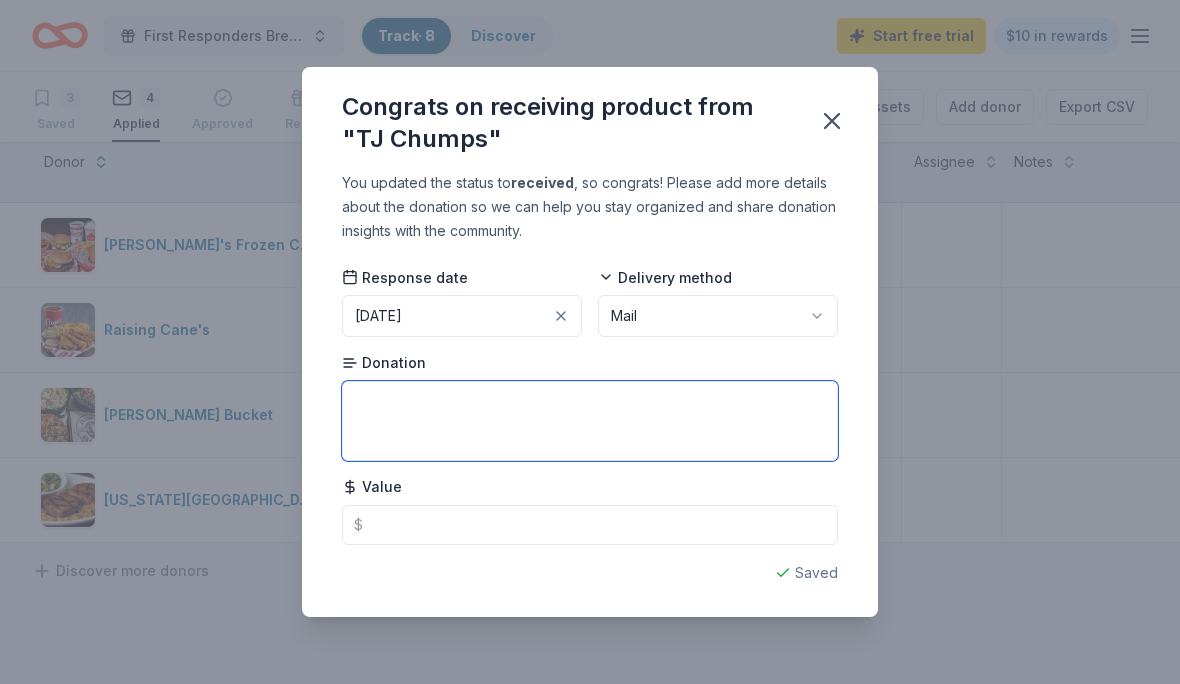 click at bounding box center (590, 421) 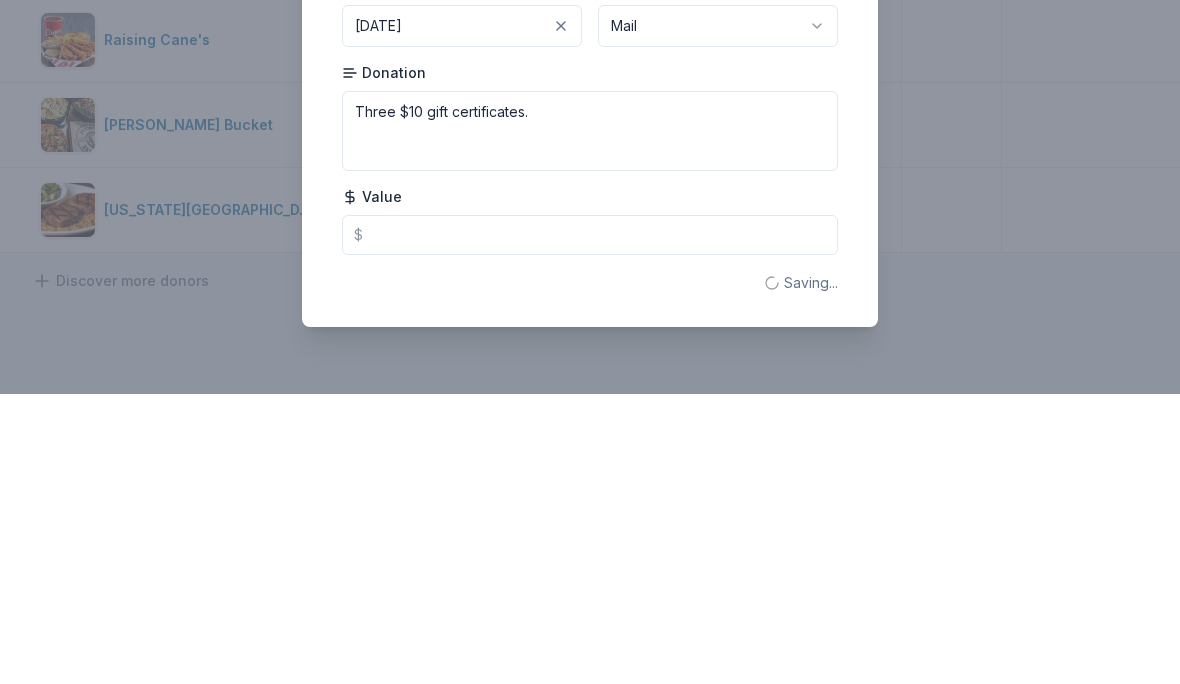 scroll, scrollTop: 91, scrollLeft: 0, axis: vertical 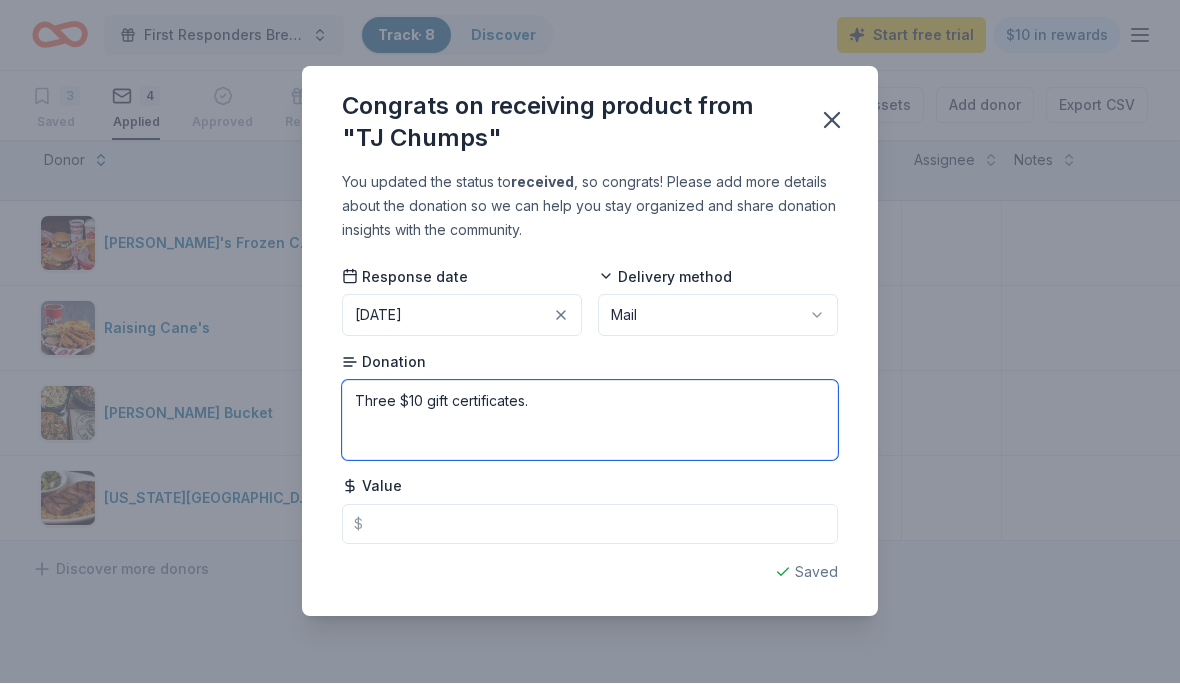 type on "Three $10 gift certificates." 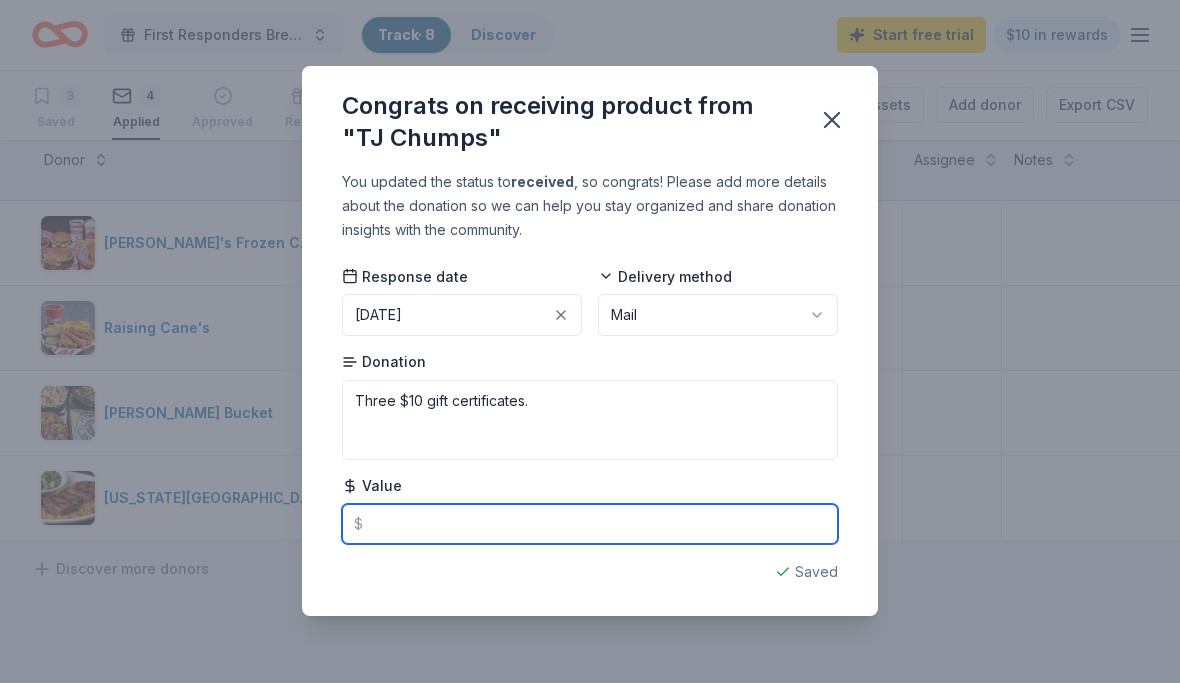 click at bounding box center (590, 525) 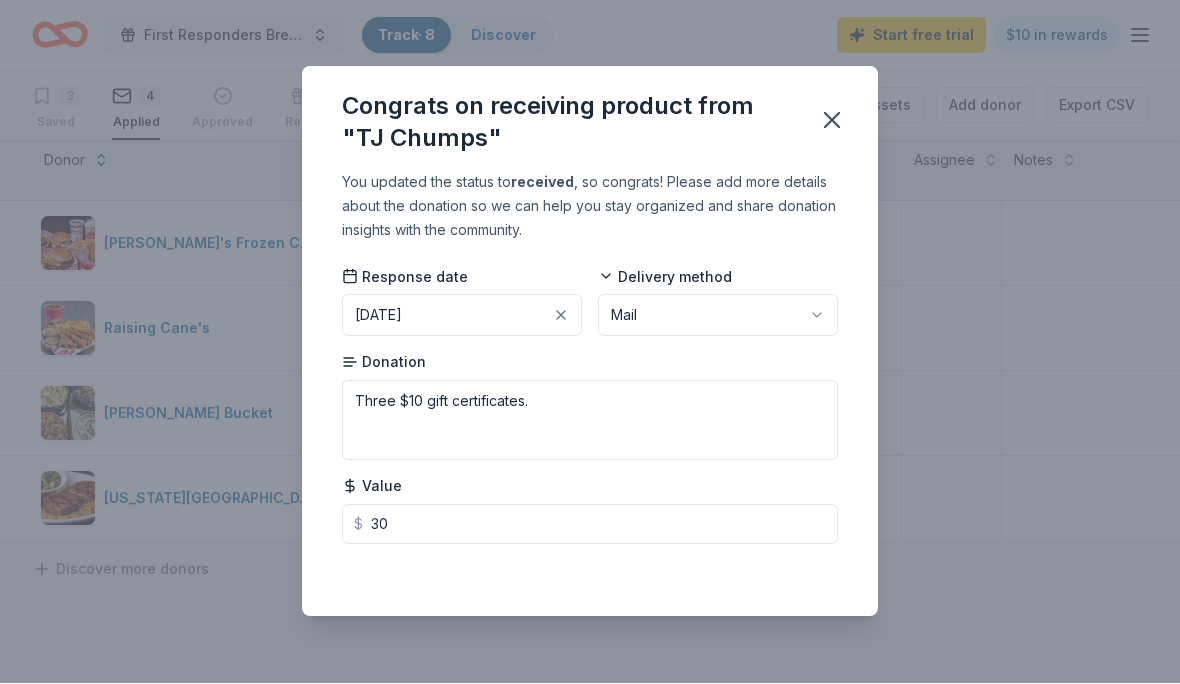 click 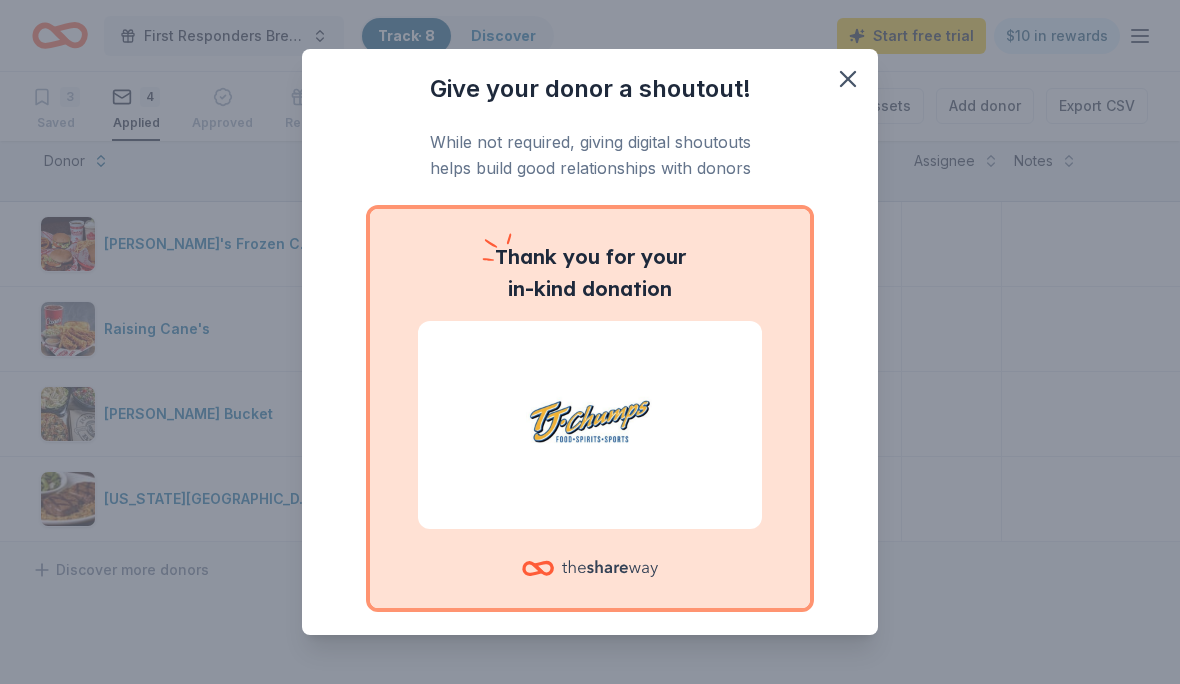 click at bounding box center (590, 425) 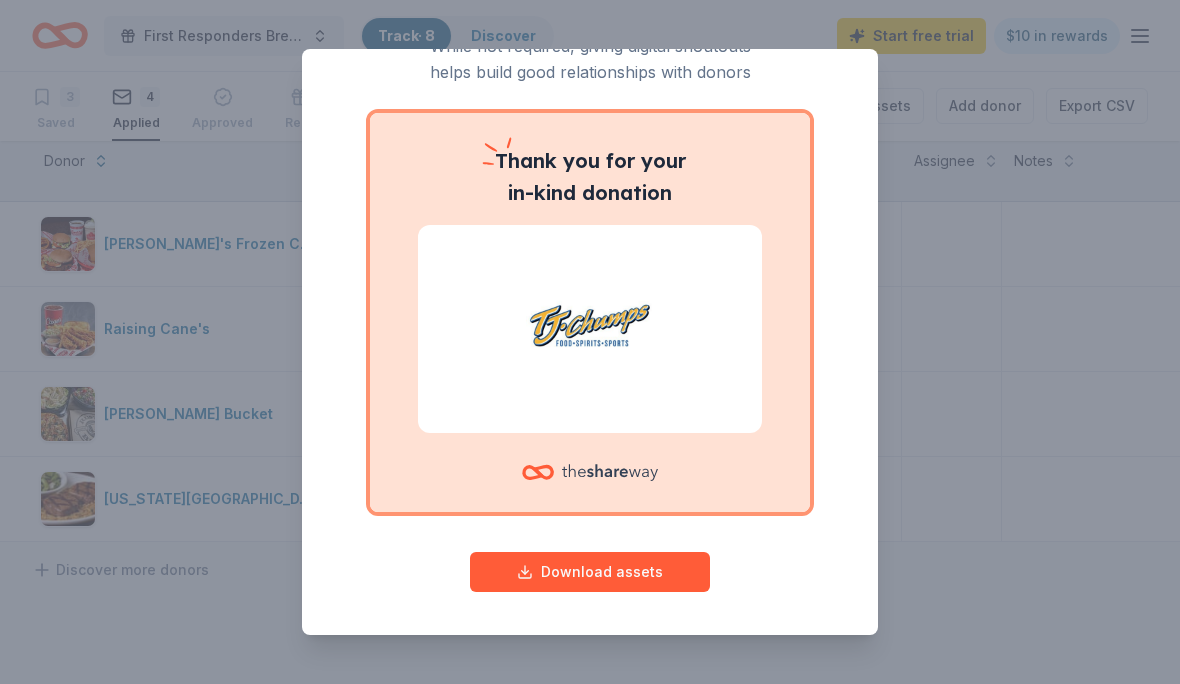 scroll, scrollTop: 96, scrollLeft: 0, axis: vertical 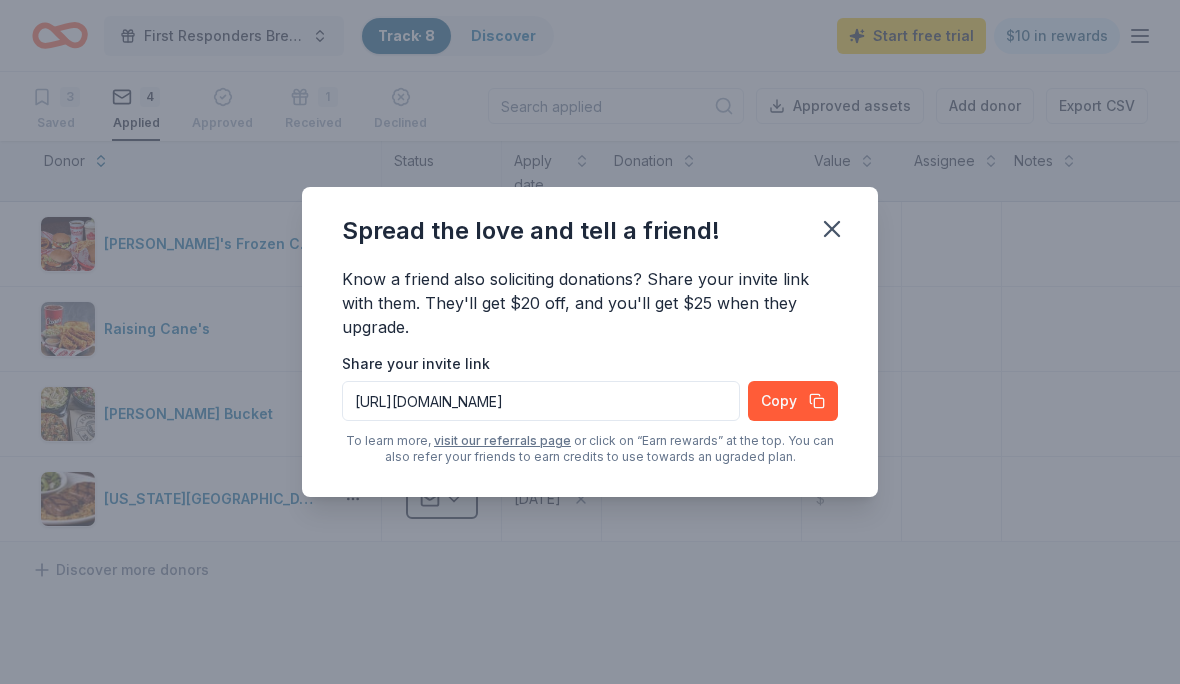 click 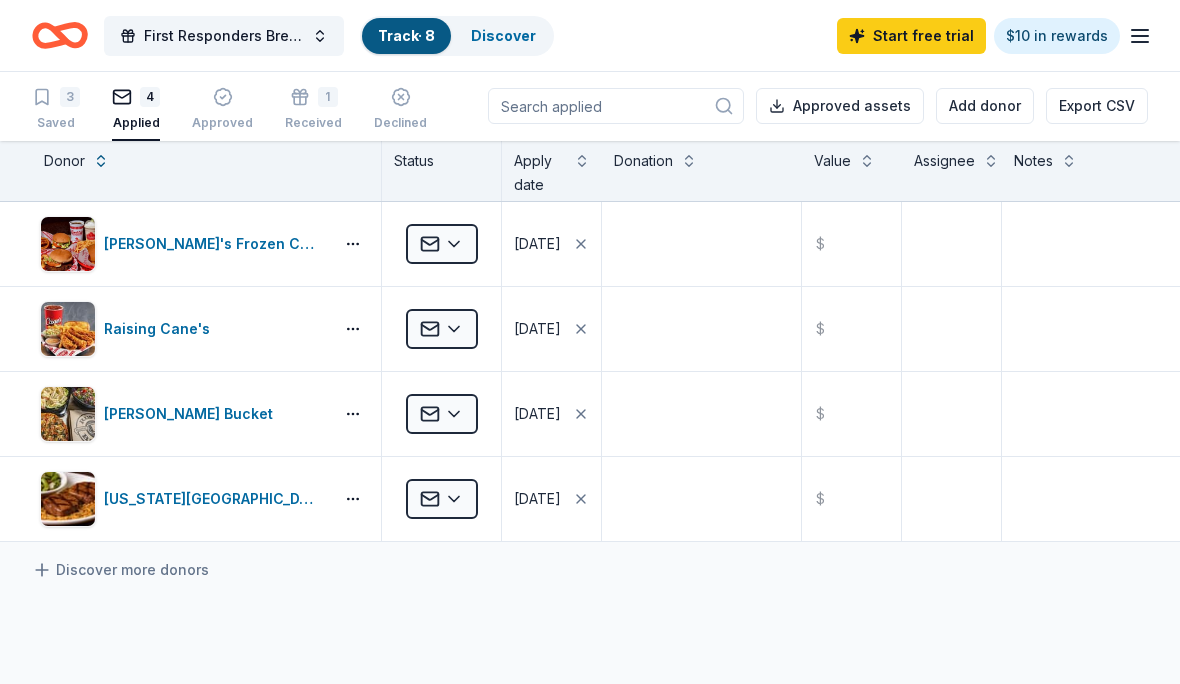 scroll, scrollTop: 0, scrollLeft: 0, axis: both 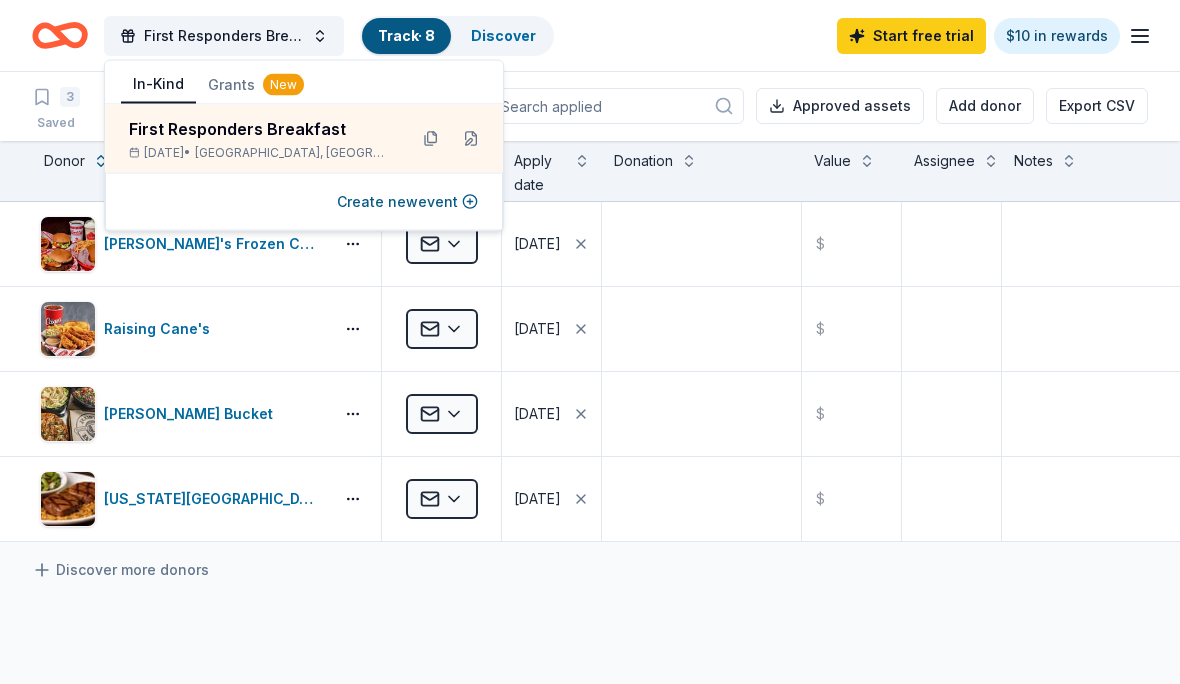 click on "First Responders Breakfast Track  · 8 Discover Start free  trial $10 in rewards" at bounding box center (590, 35) 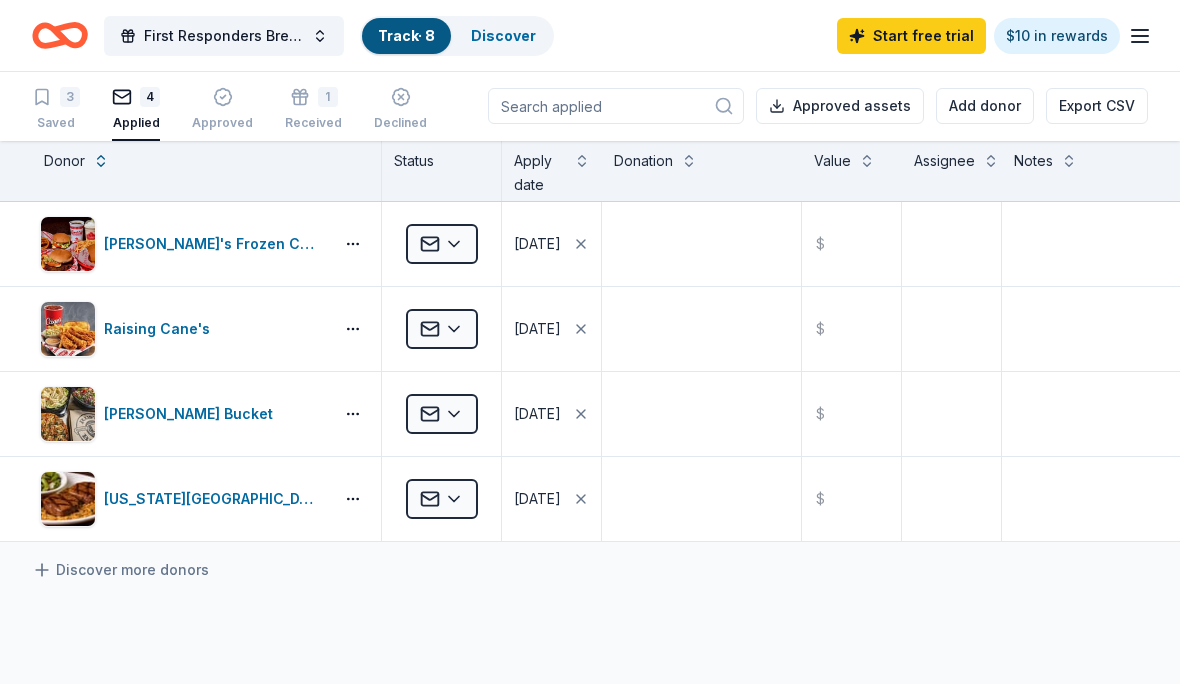 click 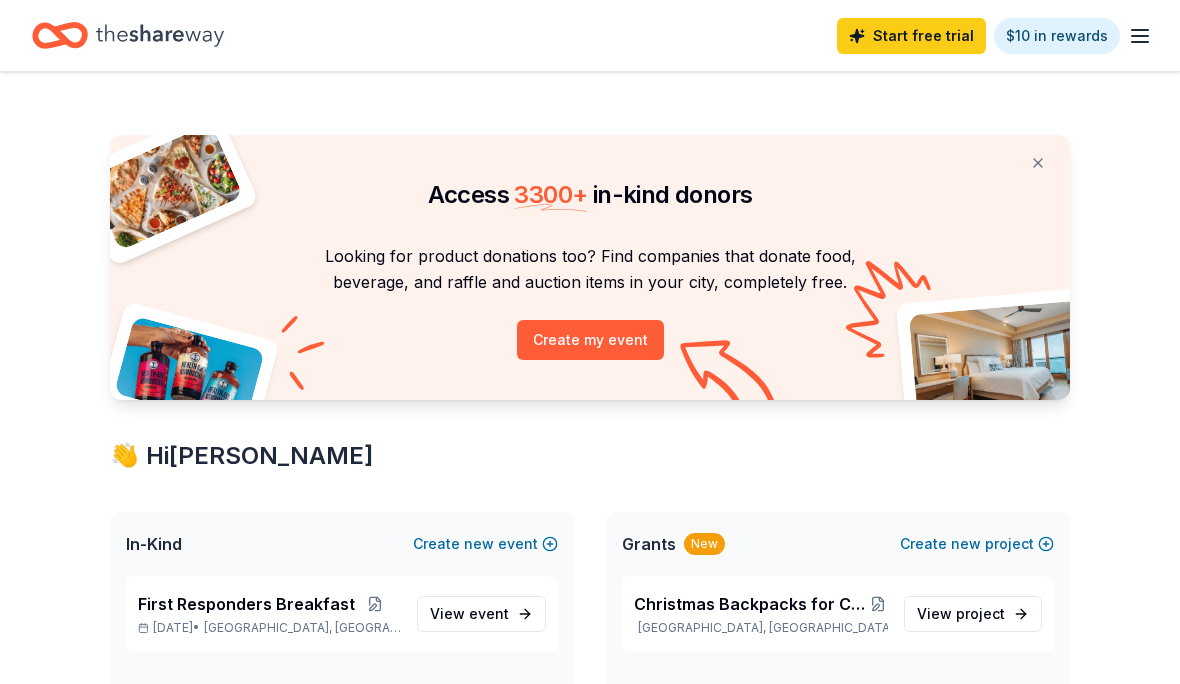 click 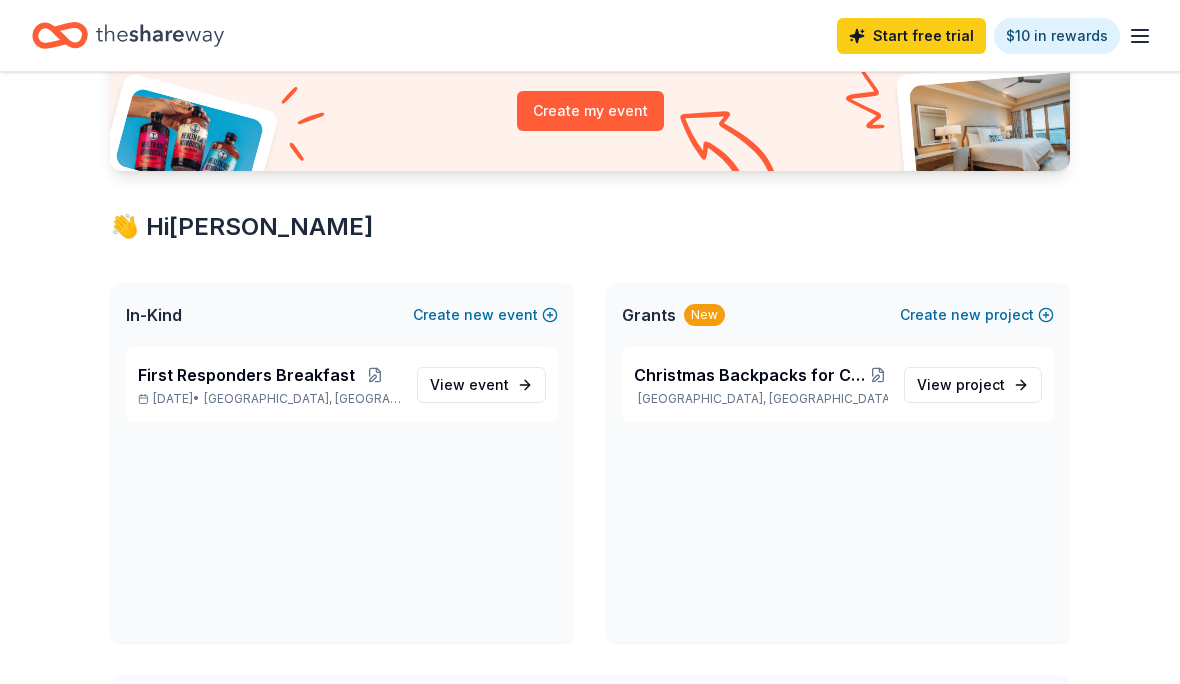 scroll, scrollTop: 254, scrollLeft: 0, axis: vertical 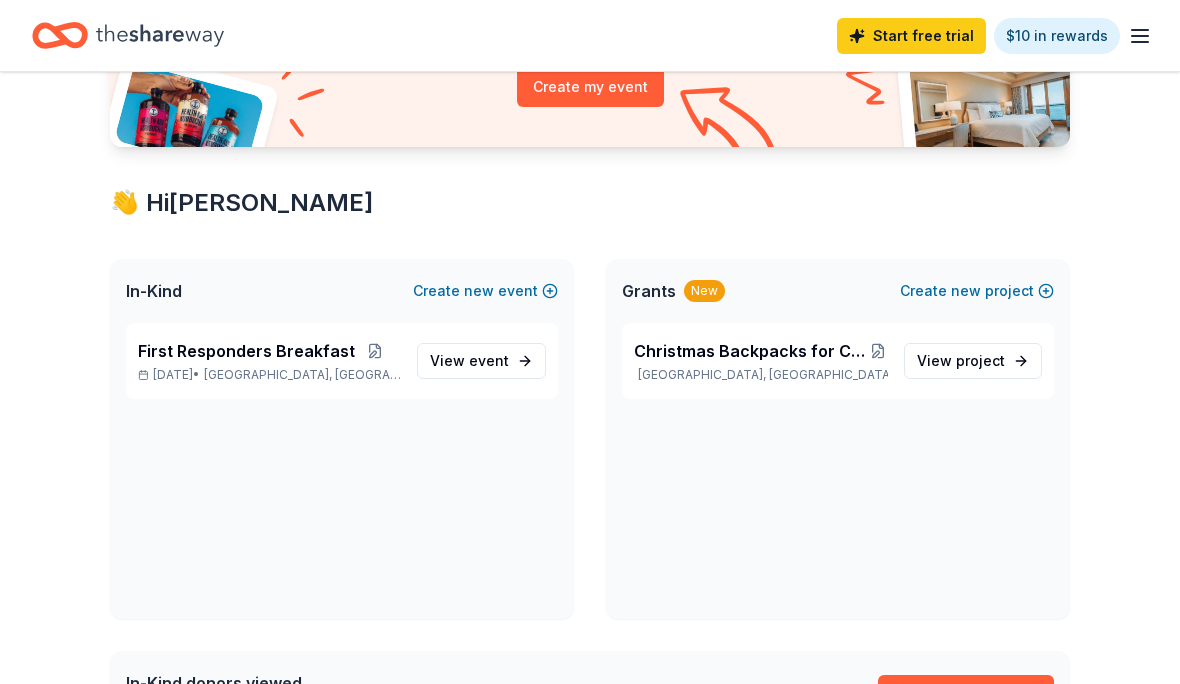 click on "First Responders Breakfast [DATE]  •  [GEOGRAPHIC_DATA], [GEOGRAPHIC_DATA]" at bounding box center (269, 361) 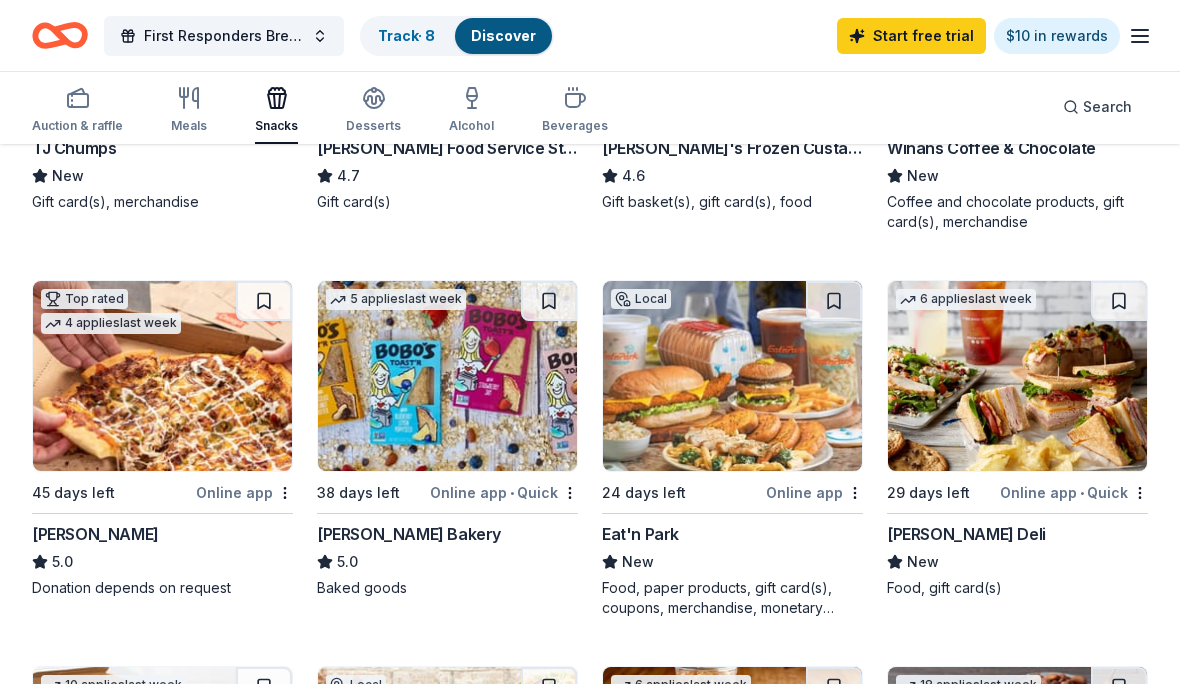 scroll, scrollTop: 474, scrollLeft: 0, axis: vertical 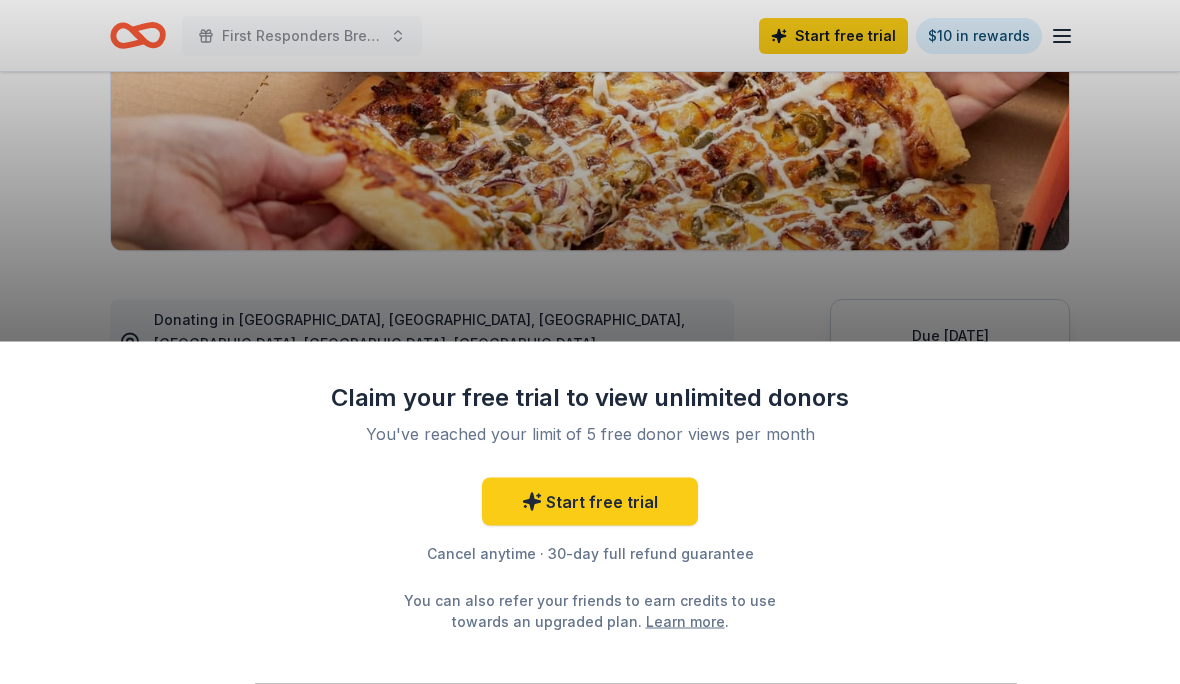 click on "Claim your free trial to view unlimited donors You've reached your limit of 5 free donor views per month Start free  trial Cancel anytime · 30-day full refund guarantee You can also refer your friends to earn credits to use towards an upgraded plan.   Learn more ." at bounding box center [590, 513] 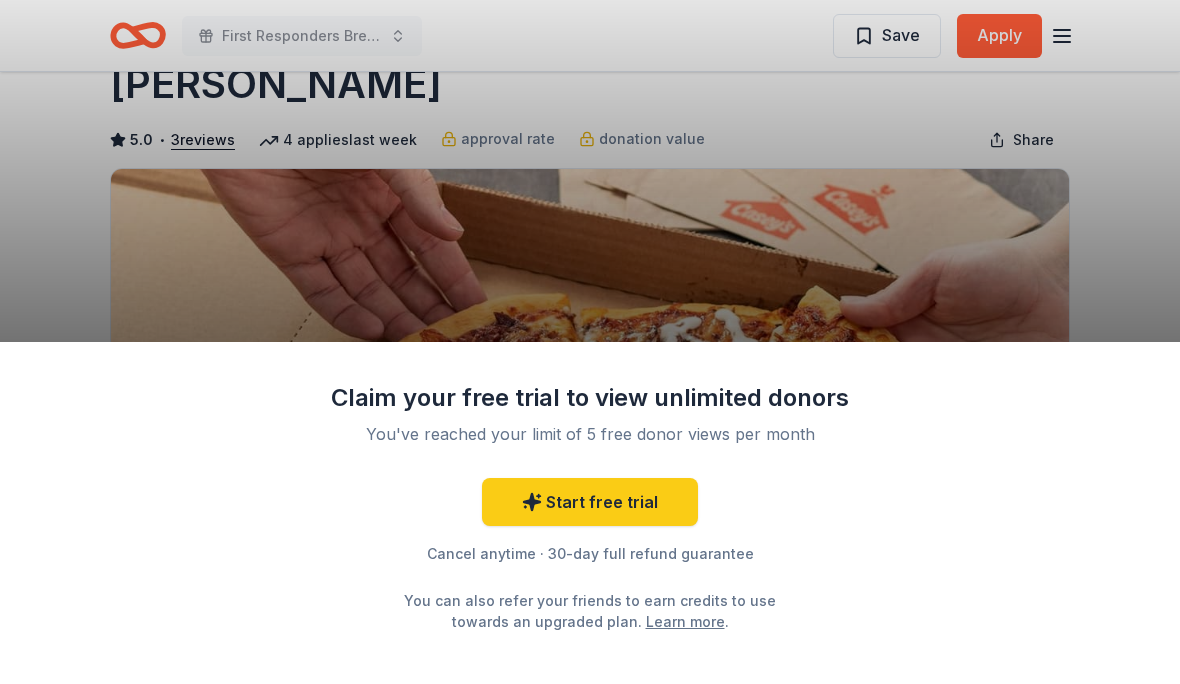 scroll, scrollTop: 0, scrollLeft: 0, axis: both 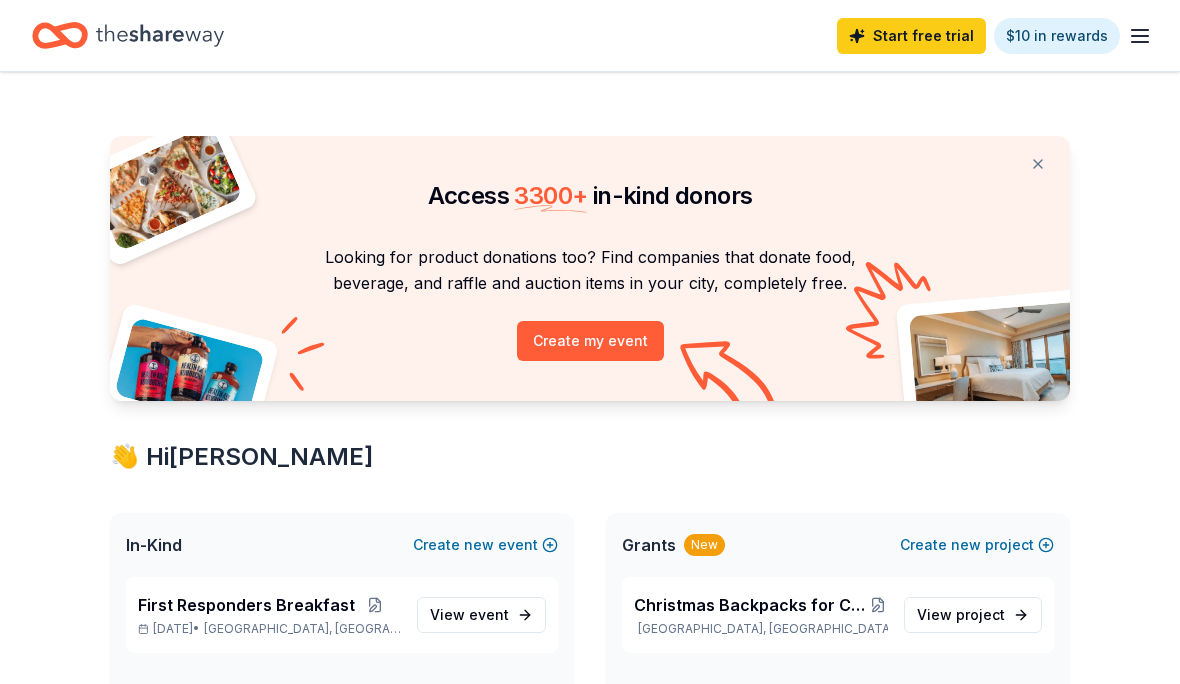 click on "First Responders Breakfast Sep 14, 2025  •  Clayton, OH View   event" at bounding box center [342, 615] 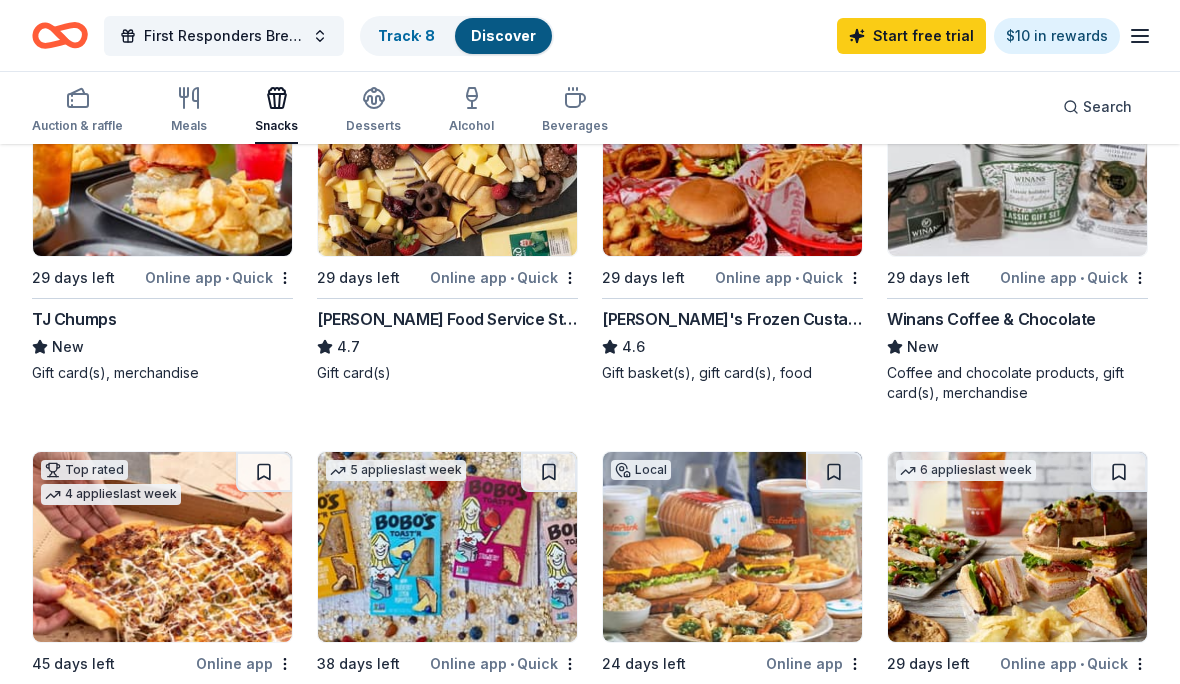 scroll, scrollTop: 302, scrollLeft: 0, axis: vertical 